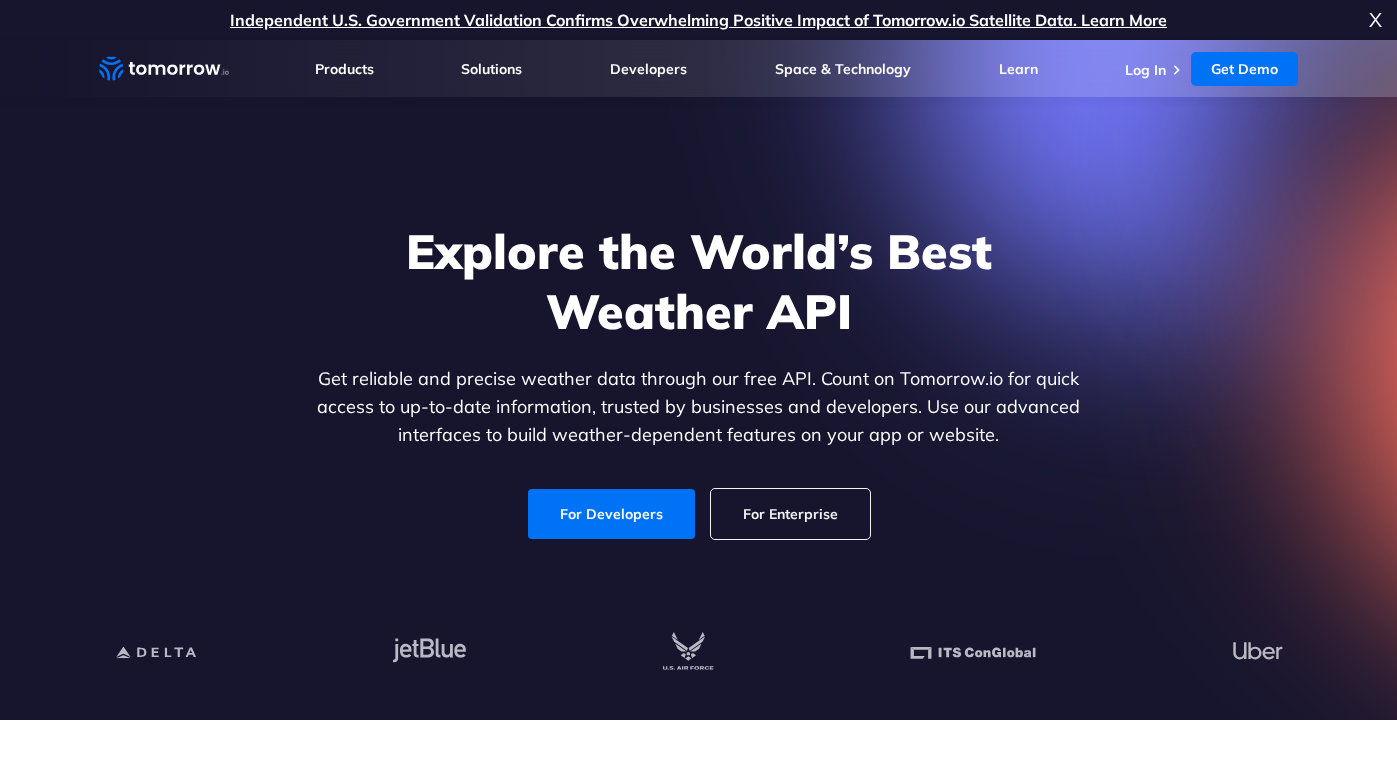 scroll, scrollTop: 395, scrollLeft: 0, axis: vertical 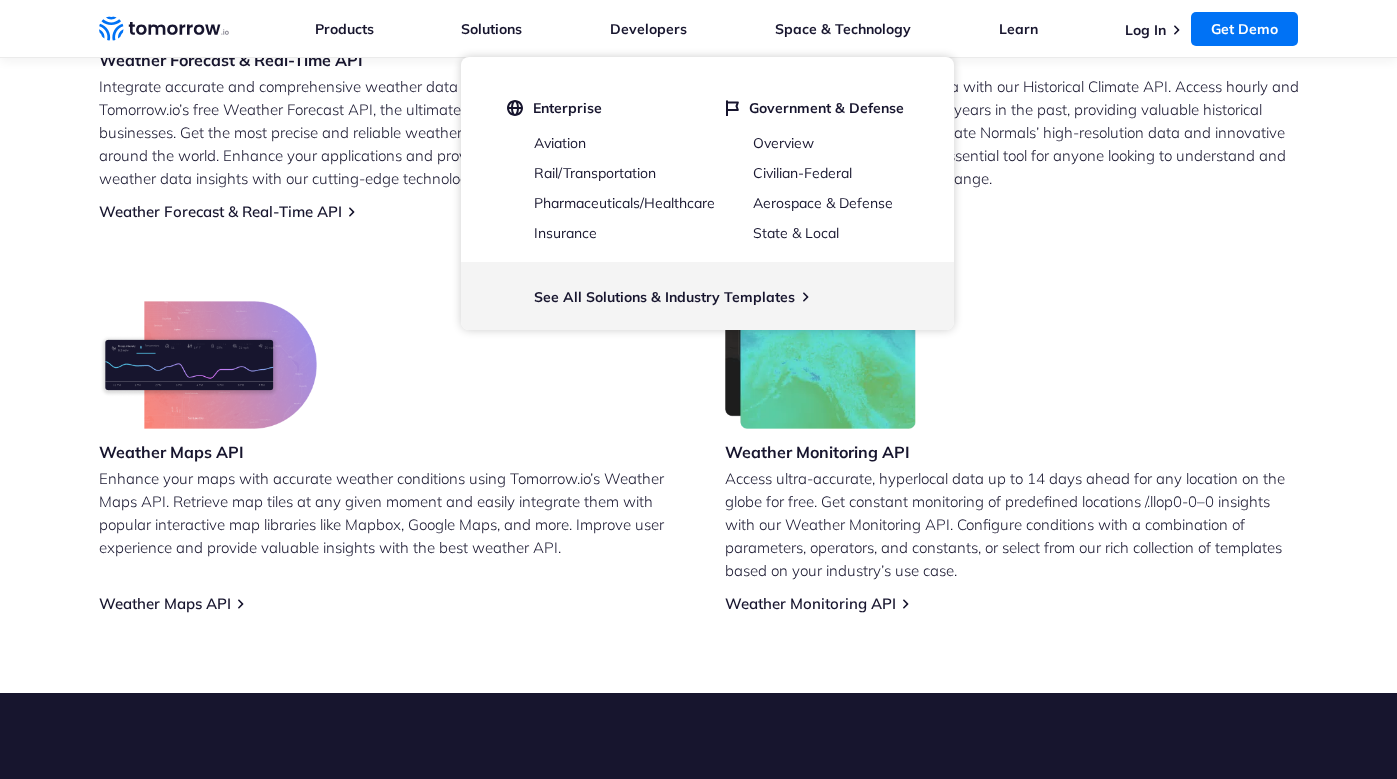 click on "Weather Monitoring API Access ultra-accurate, hyperlocal data up to 14 days ahead for any location on the globe for free. Get constant monitoring of predefined locations /.llop0-0–0 insights with our Weather Monitoring API. Configure conditions with a combination of parameters, operators, and constants, or select from our rich collection of templates based on your industry’s use case. Weather Monitoring API" at bounding box center (1012, 457) 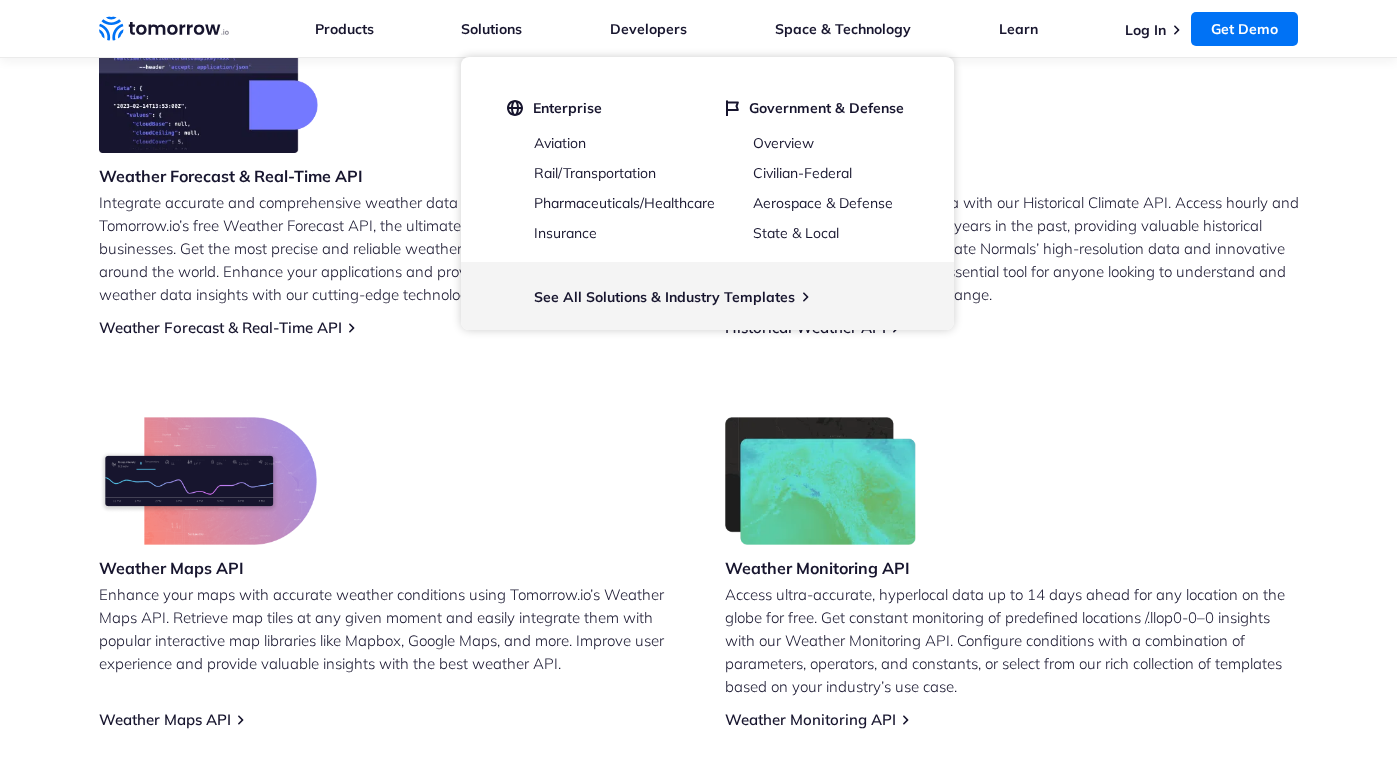 scroll, scrollTop: 610, scrollLeft: 0, axis: vertical 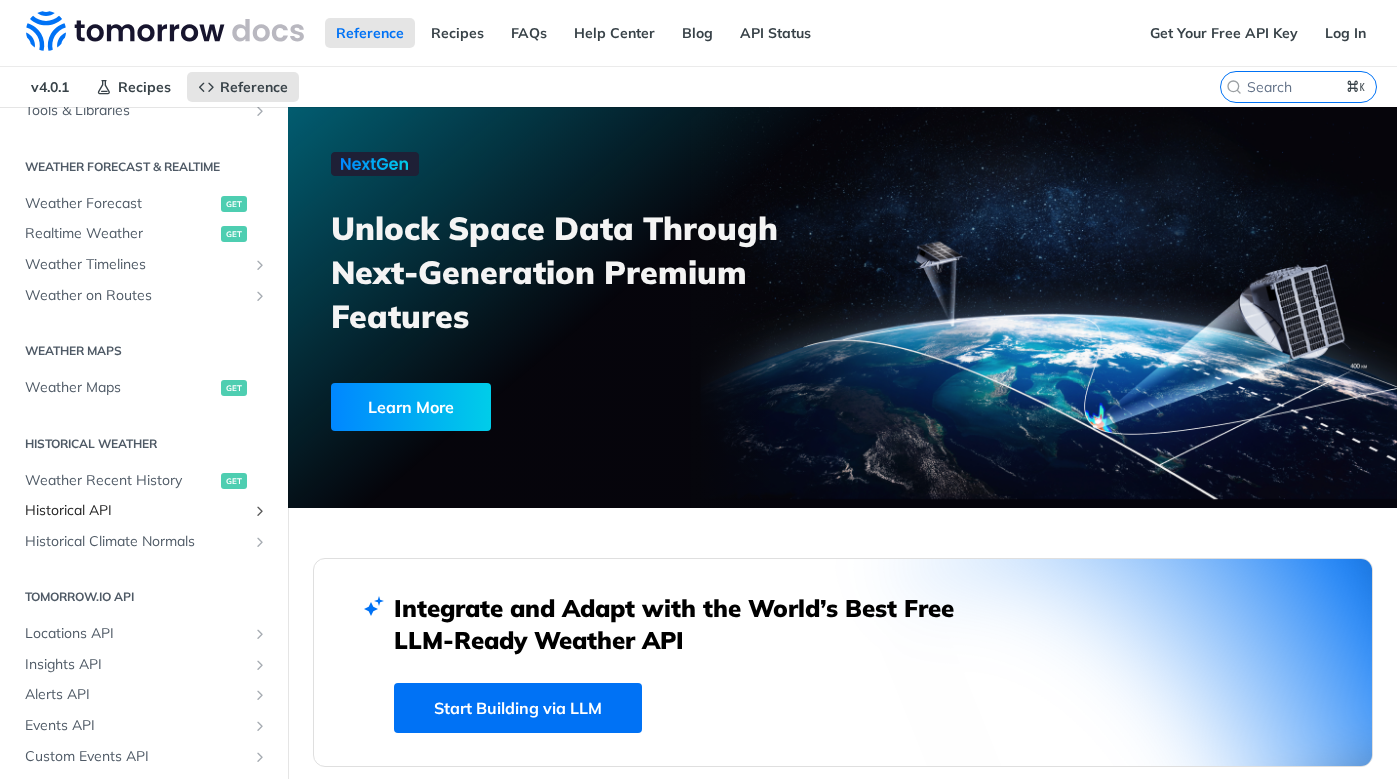 click on "Historical API" at bounding box center (136, 511) 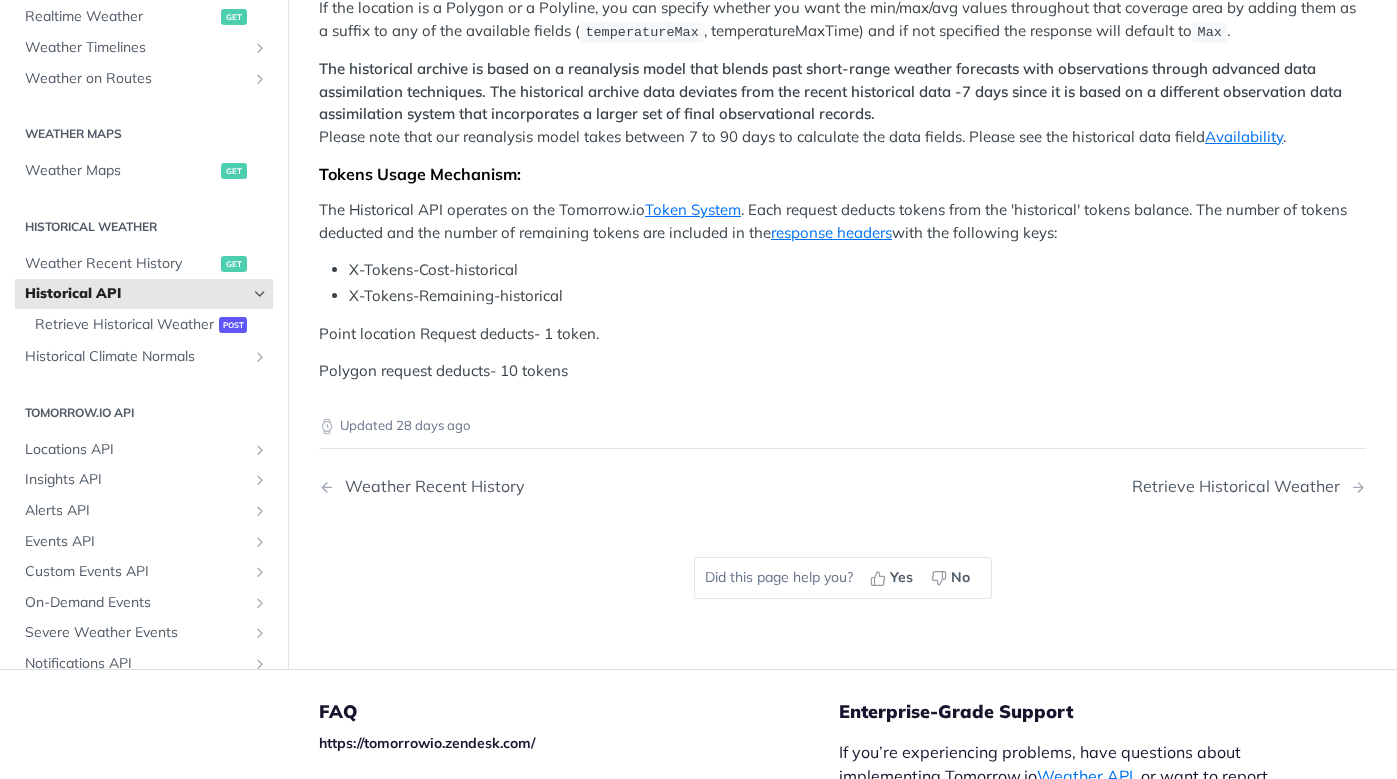 scroll, scrollTop: 583, scrollLeft: 0, axis: vertical 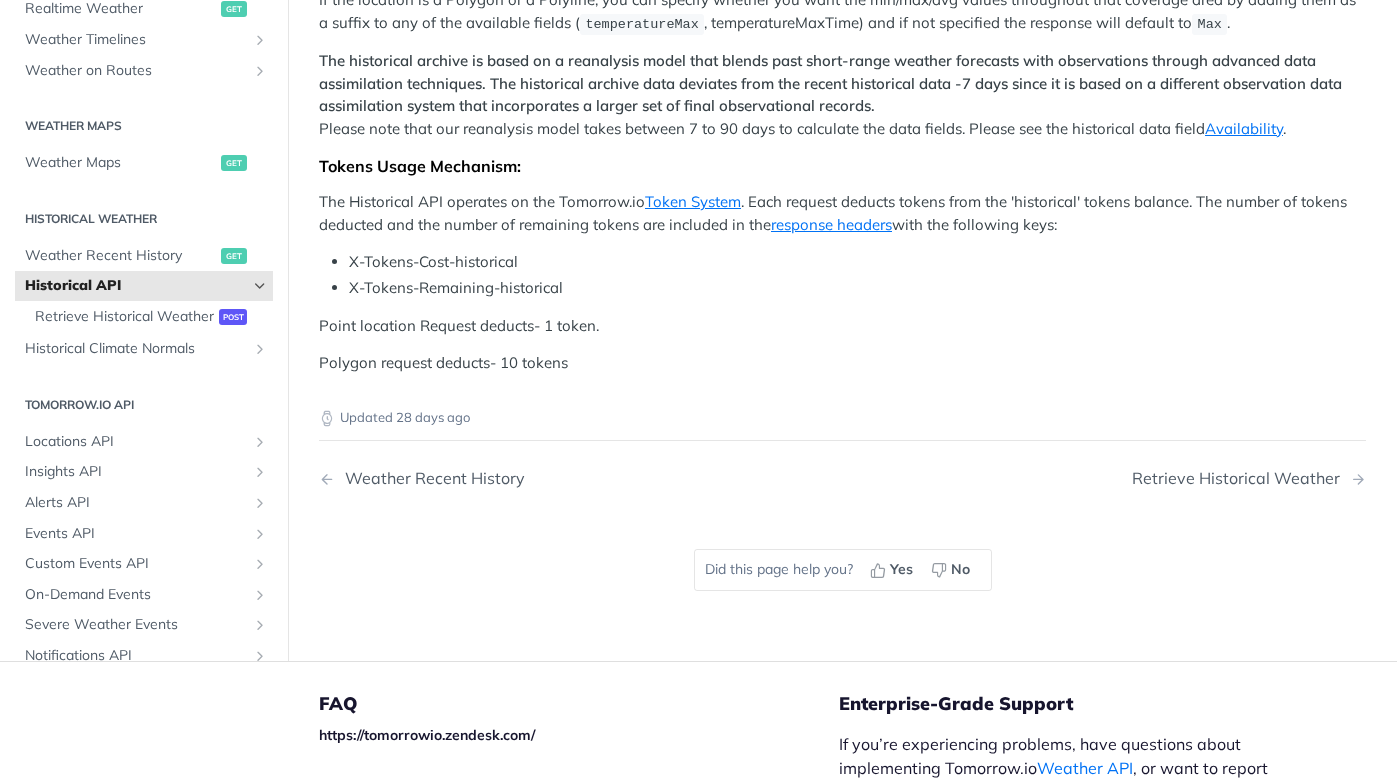 click on "historical data layers" at bounding box center [1001, -301] 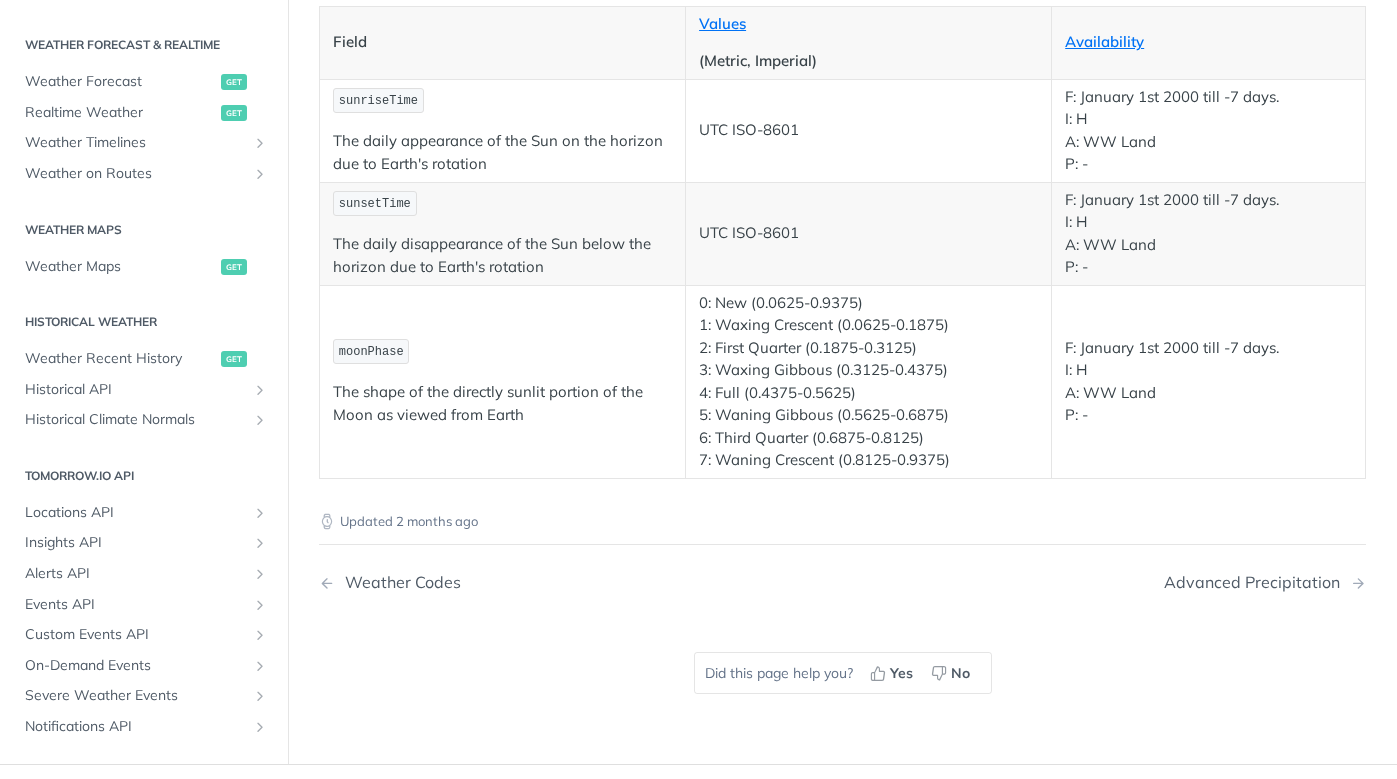 scroll, scrollTop: 3875, scrollLeft: 0, axis: vertical 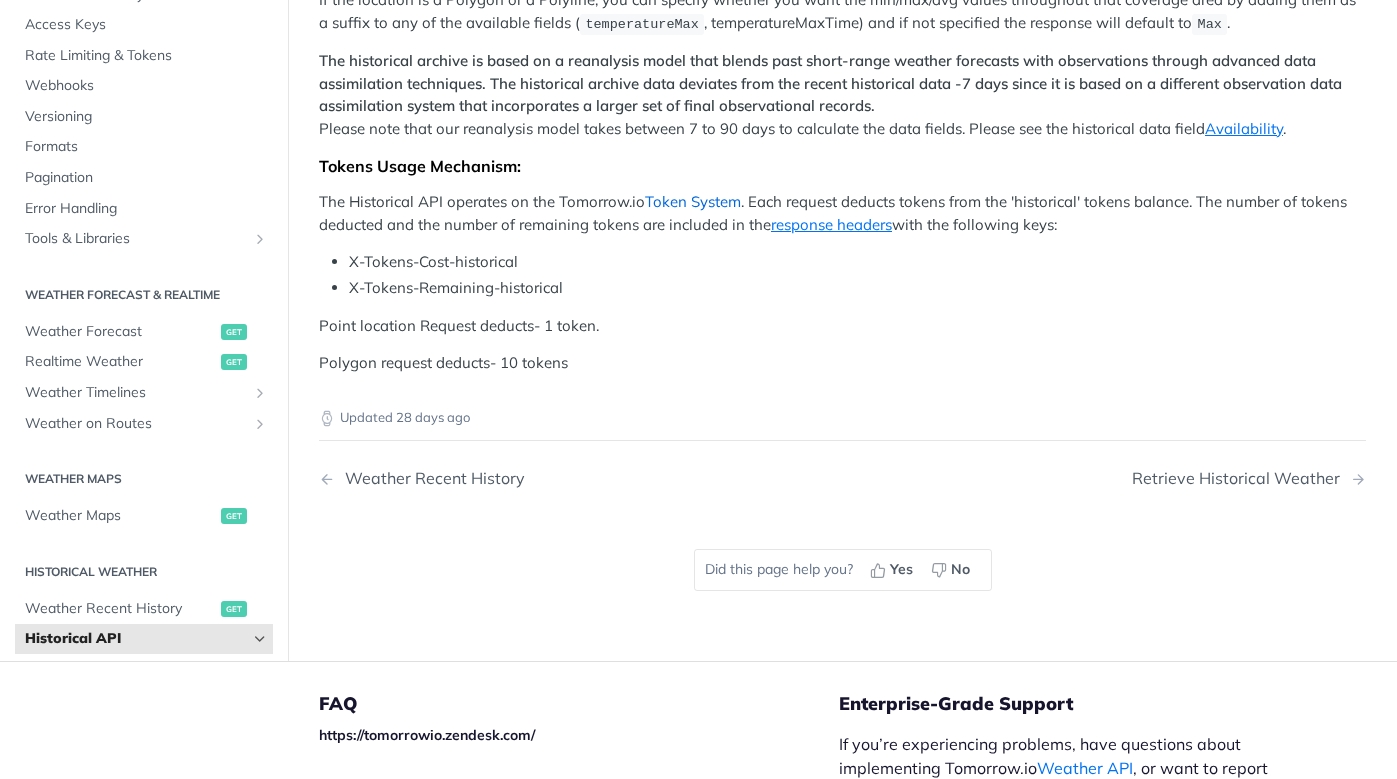 click on "Token System" at bounding box center (693, 201) 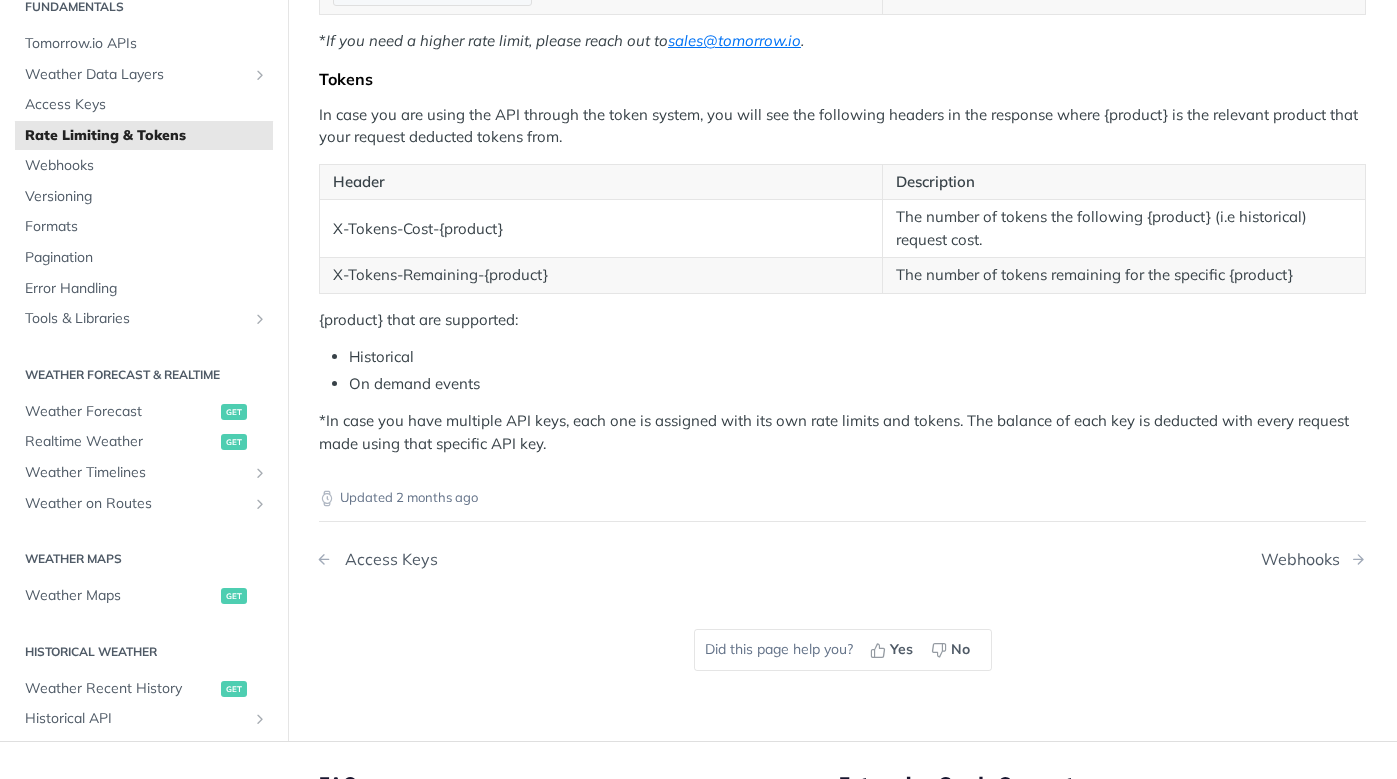 scroll, scrollTop: 648, scrollLeft: 0, axis: vertical 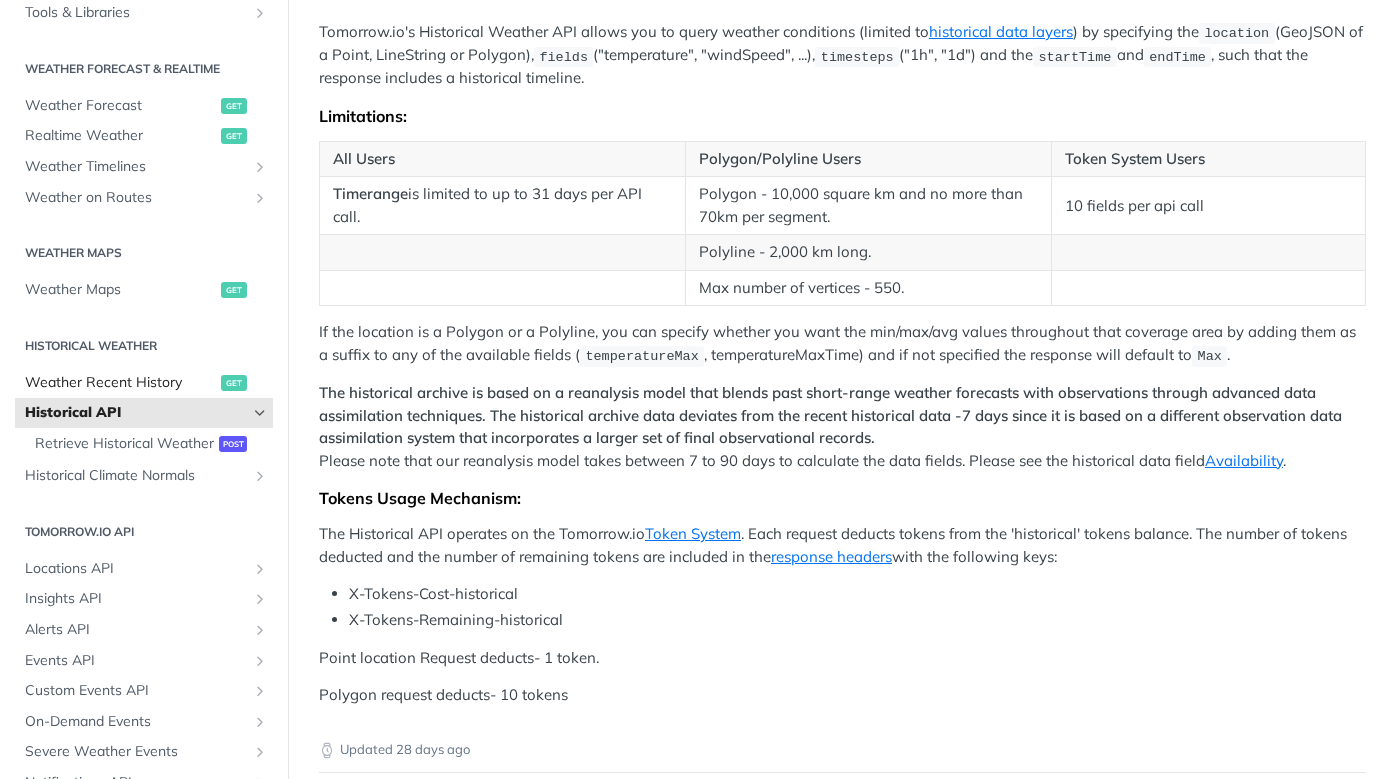 click on "Weather Recent History" at bounding box center [120, 383] 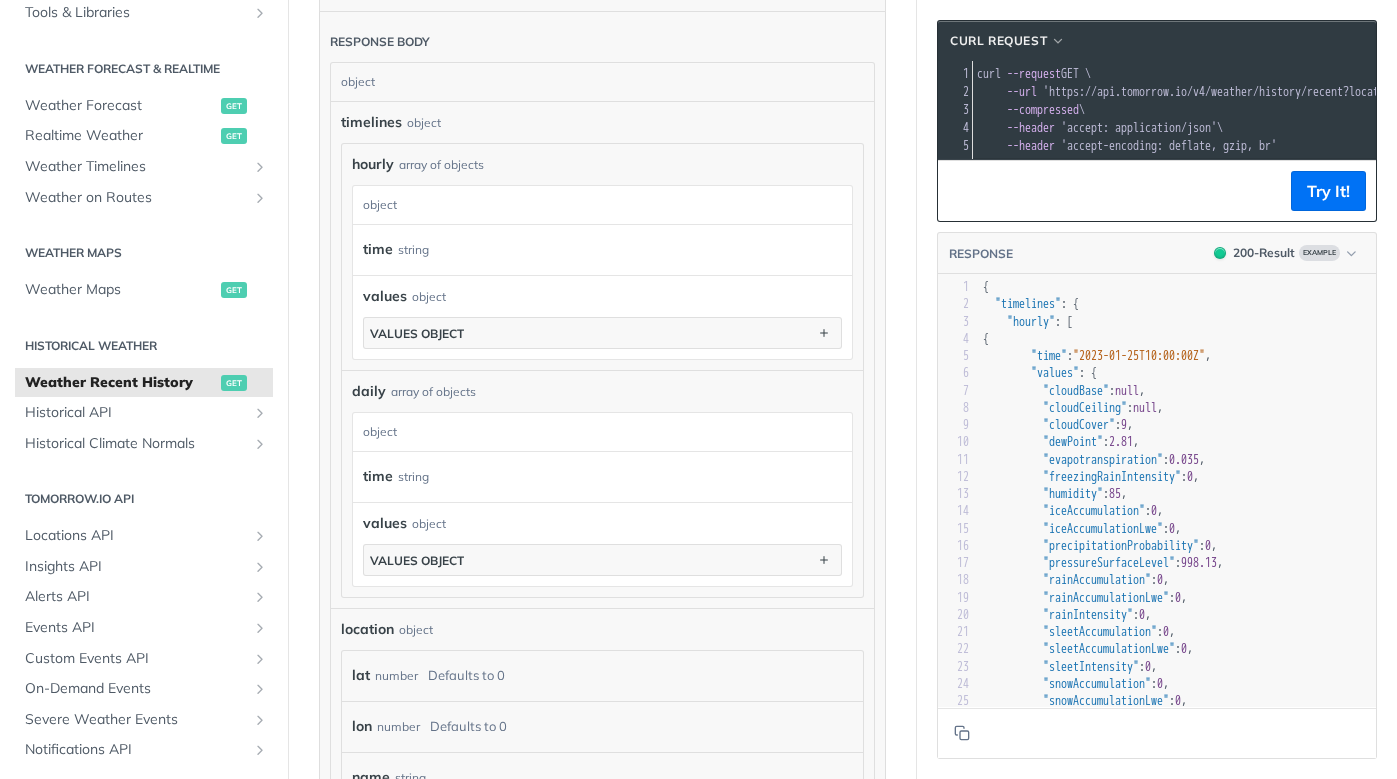 scroll, scrollTop: 1139, scrollLeft: 0, axis: vertical 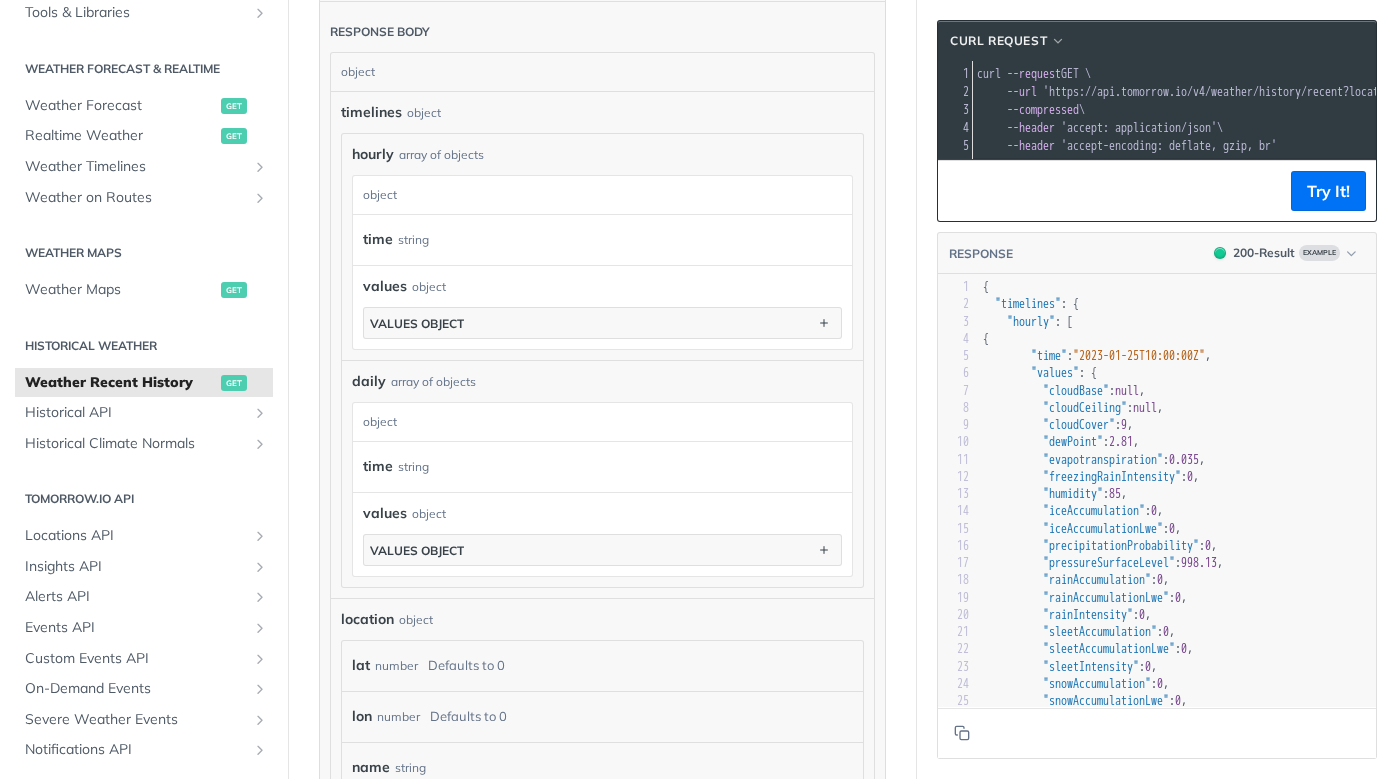 click on "object" at bounding box center (600, 195) 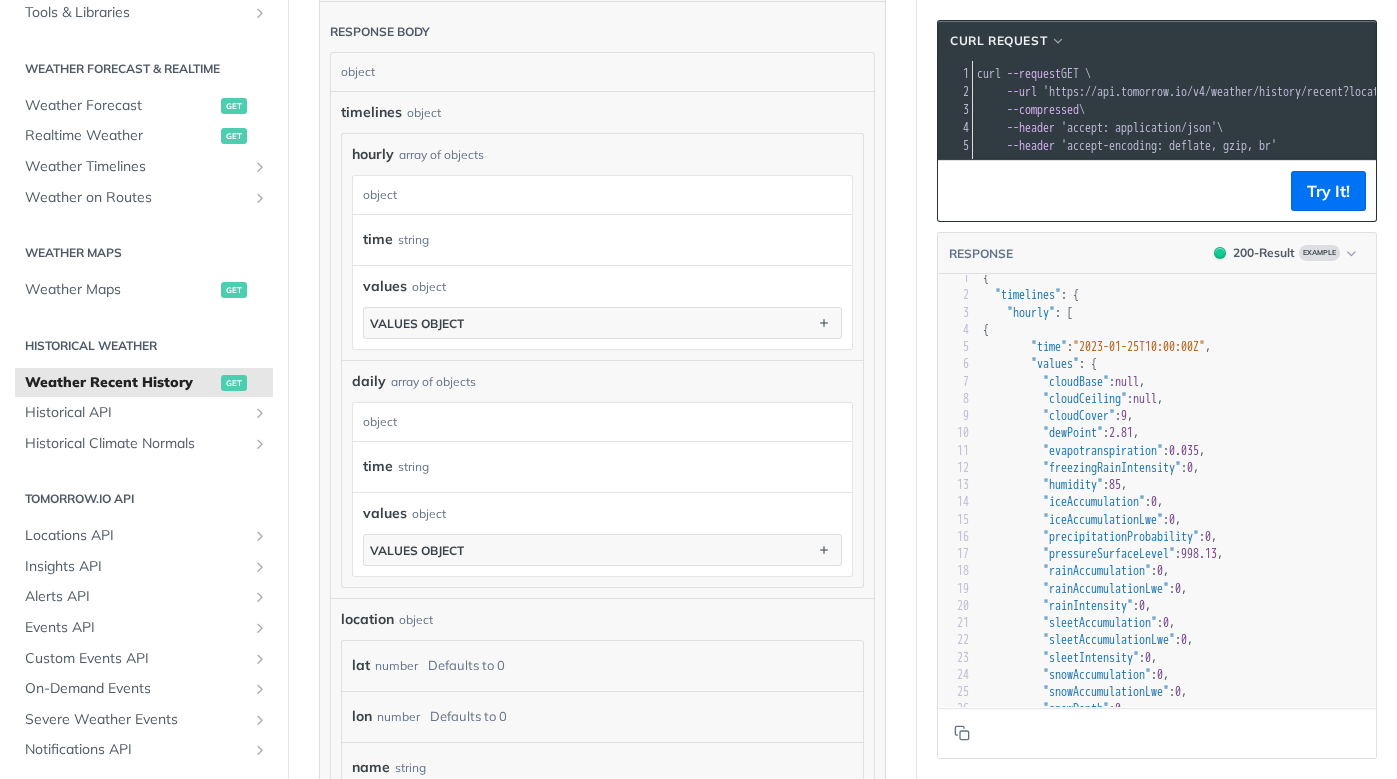 scroll, scrollTop: 18, scrollLeft: 0, axis: vertical 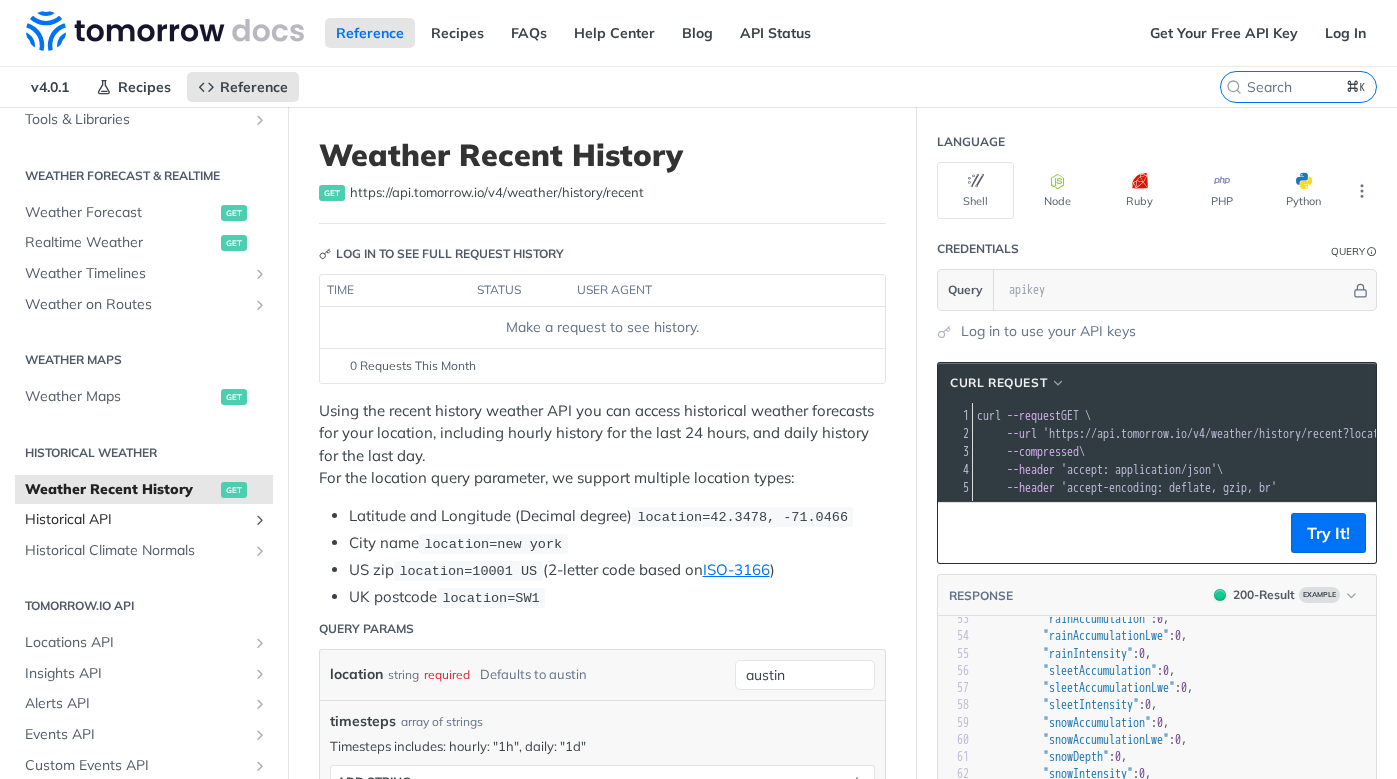 click on "Historical API" at bounding box center [136, 520] 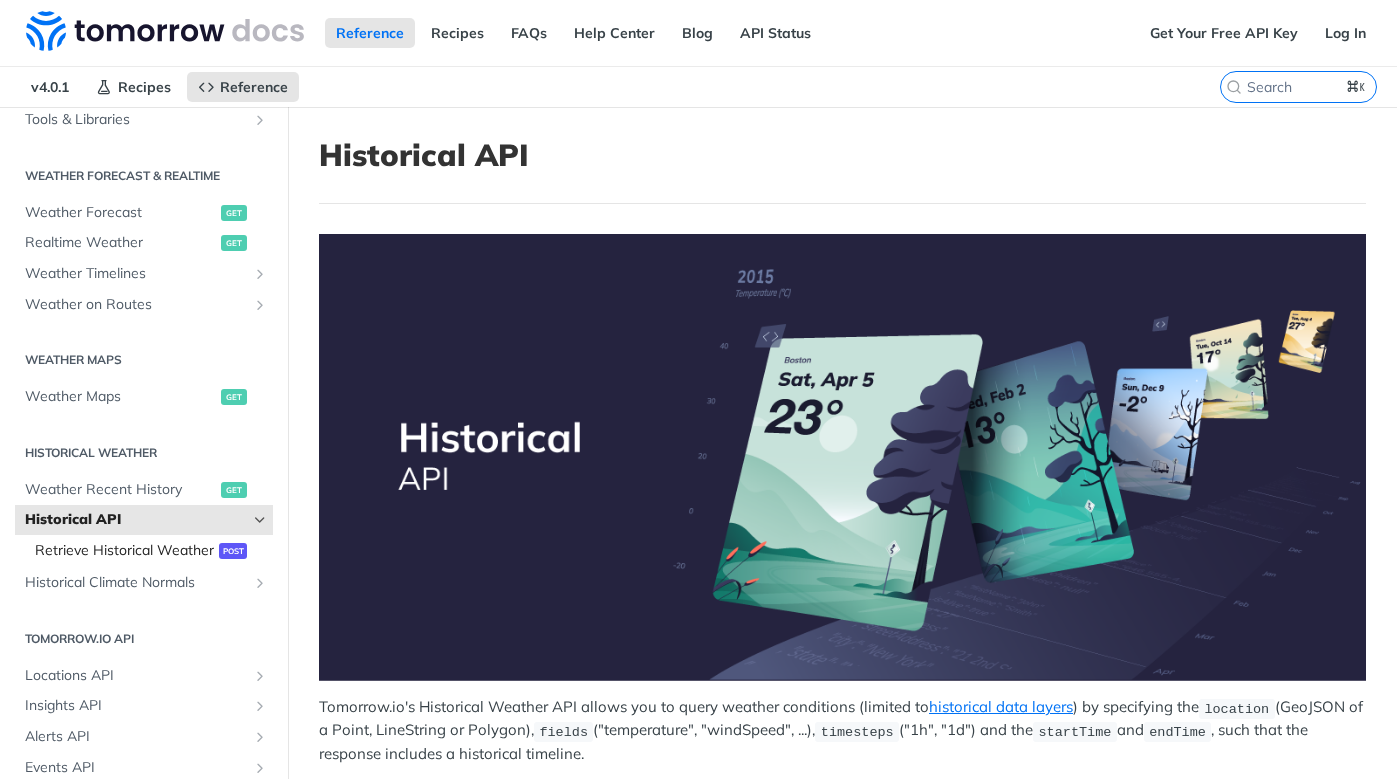 click on "Retrieve Historical Weather" at bounding box center (124, 551) 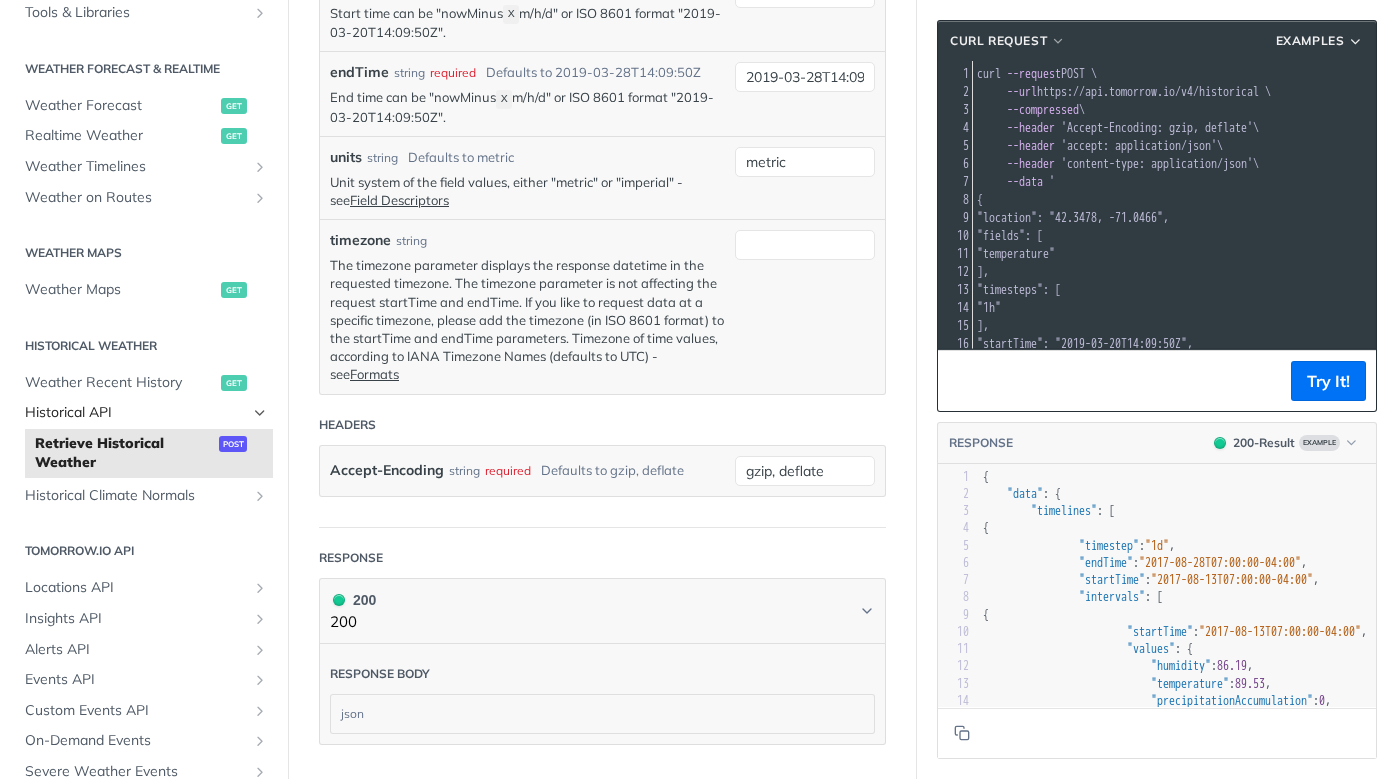 click on "Historical API" at bounding box center [136, 413] 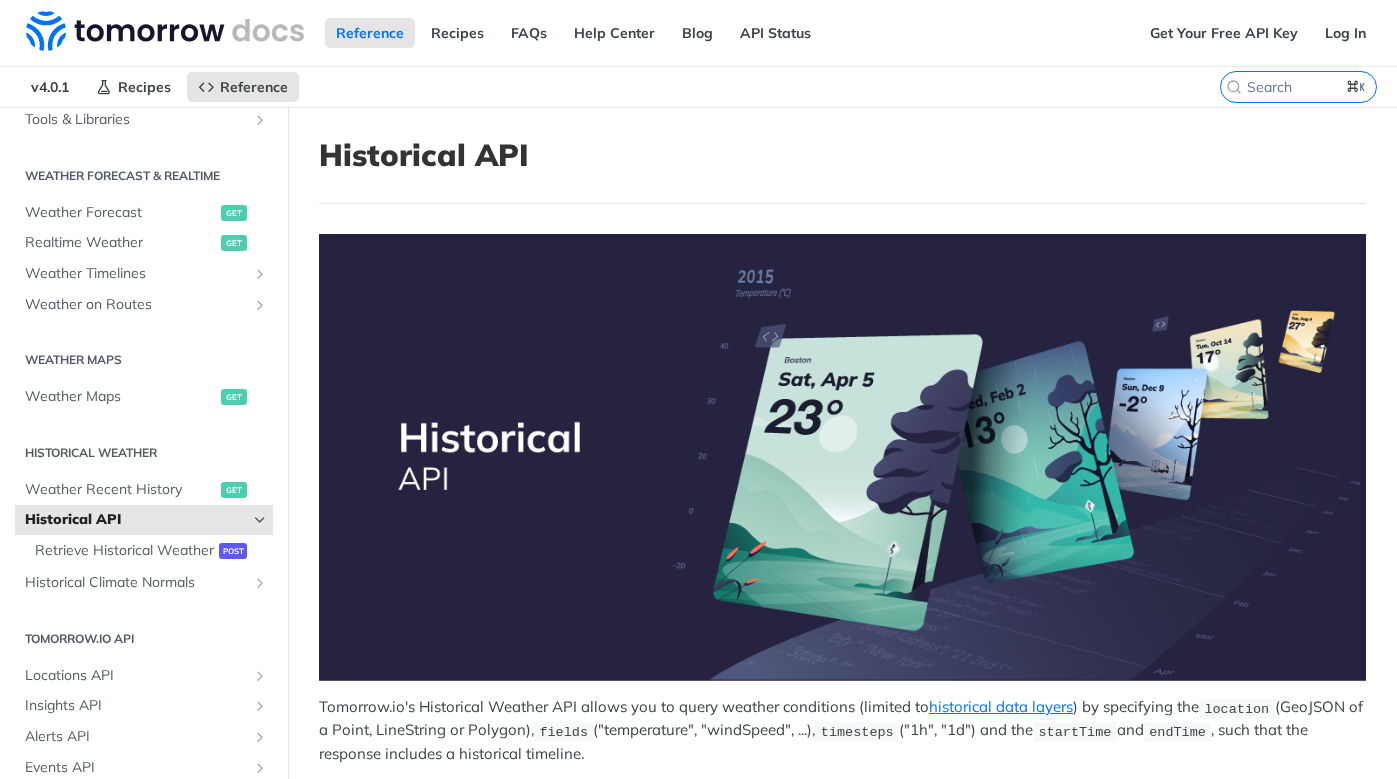 click at bounding box center (260, 520) 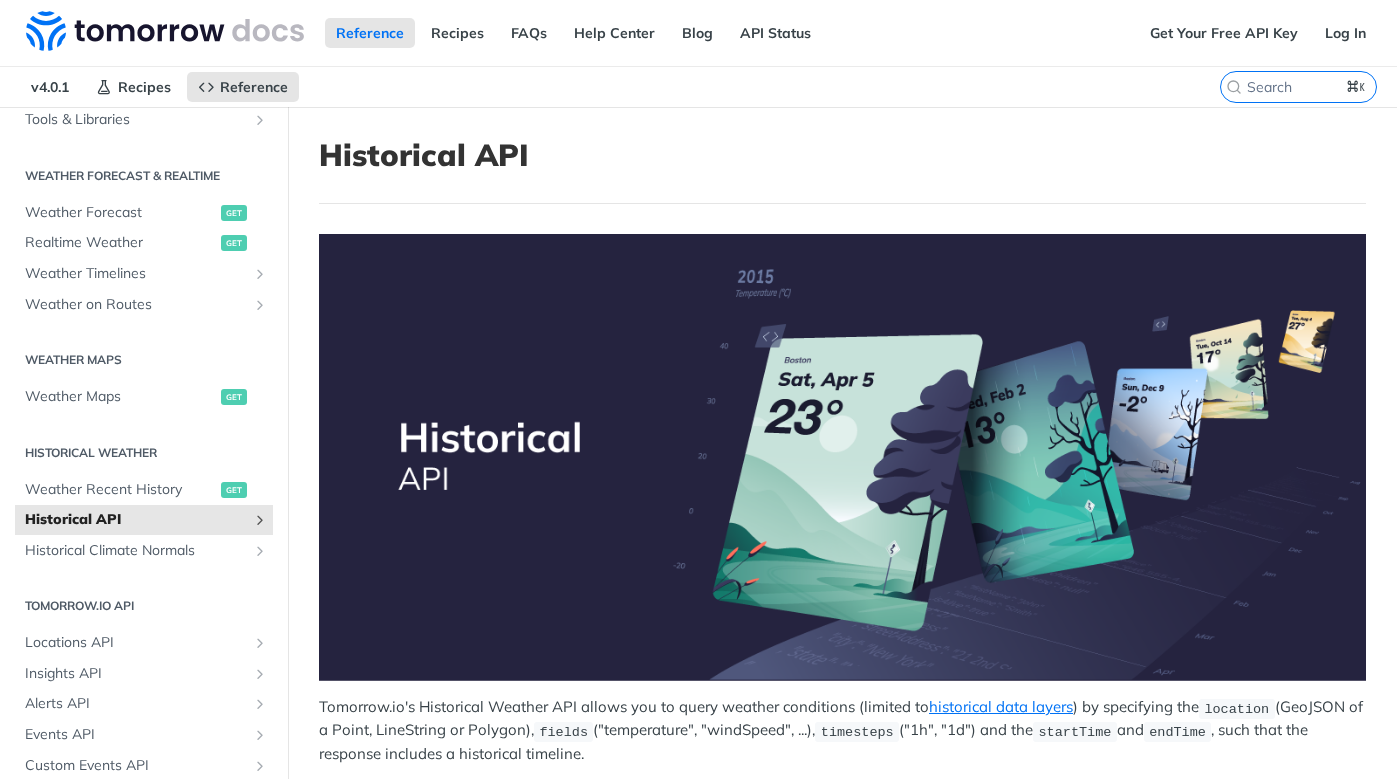 click at bounding box center (260, 520) 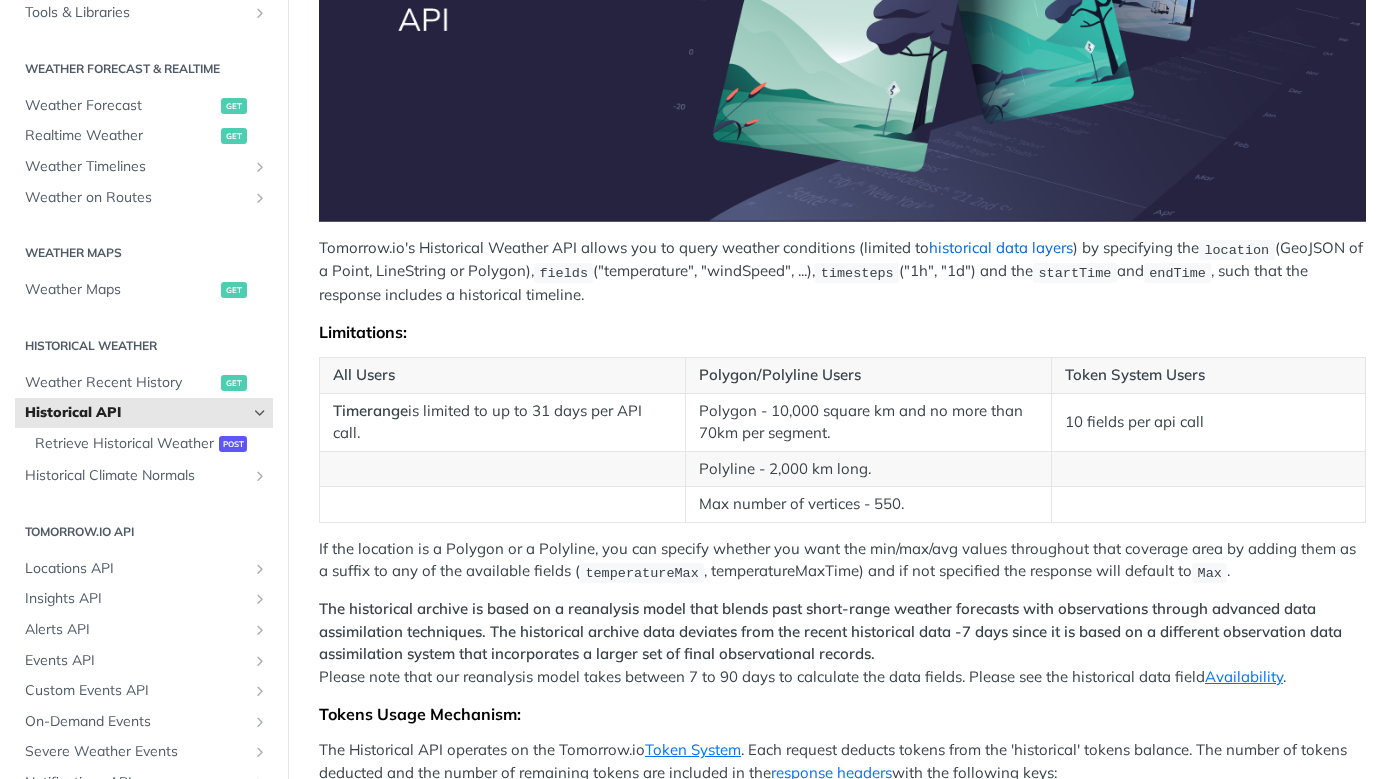 click on "historical data layers" at bounding box center (1001, 247) 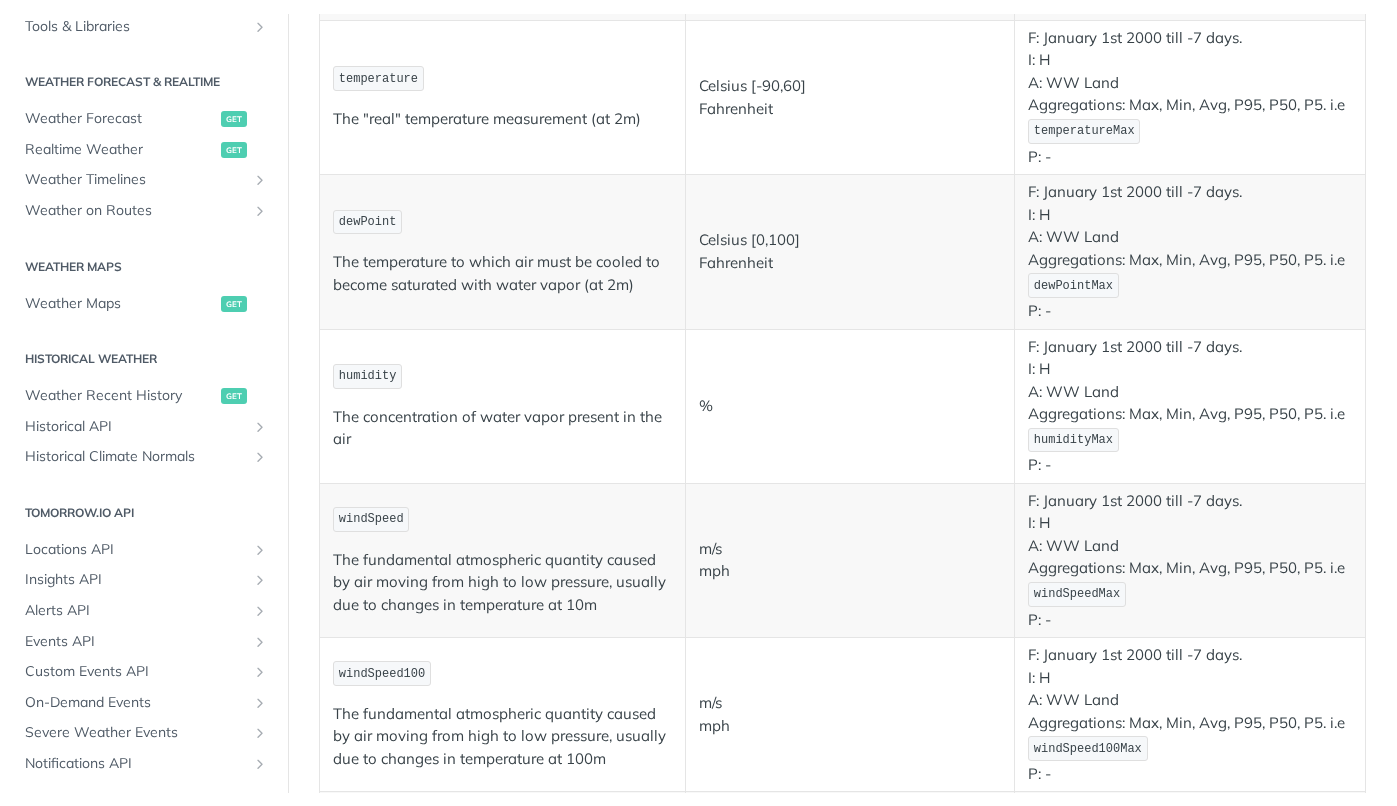 scroll, scrollTop: 406, scrollLeft: 0, axis: vertical 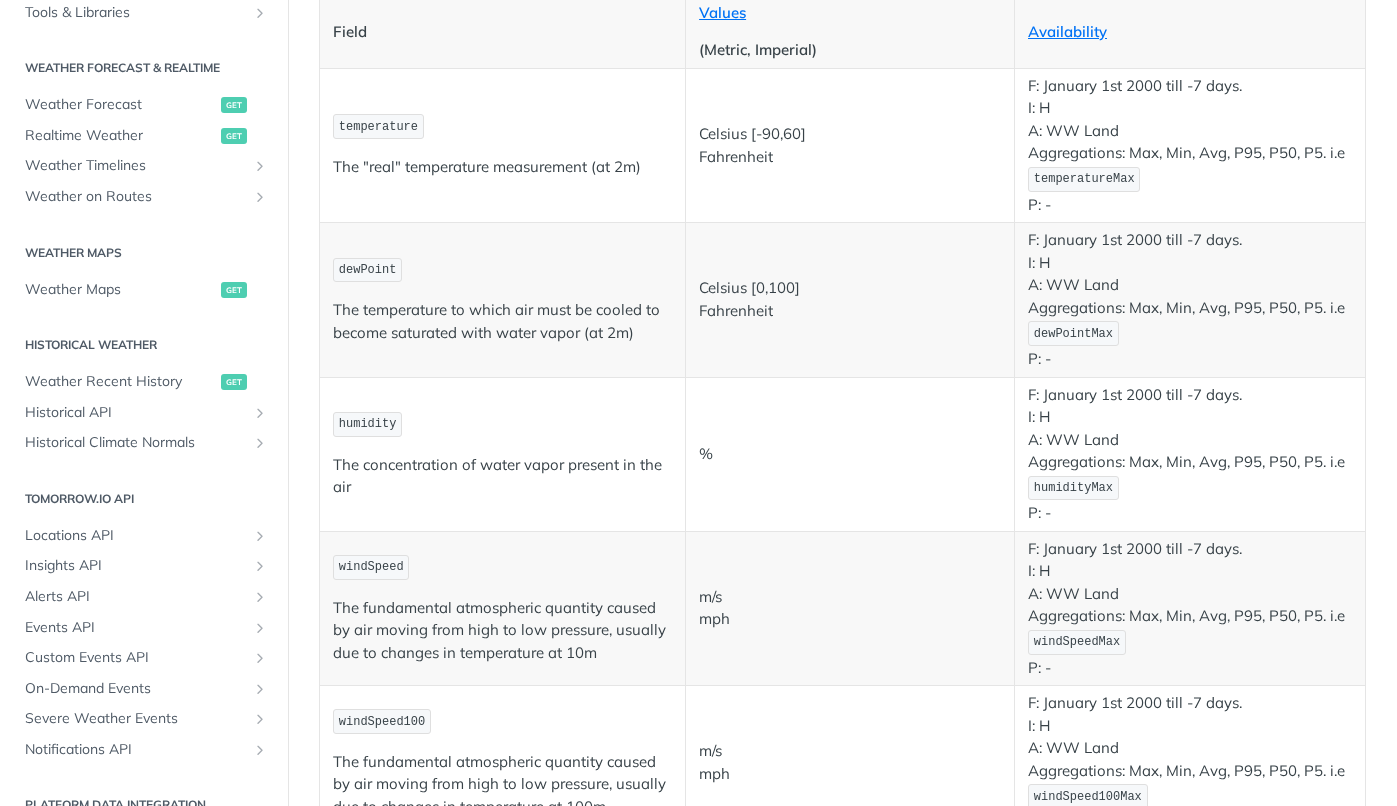 click on "windSpeed The fundamental atmospheric quantity caused by air moving from high to low pressure, usually due to changes in temperature at 10m" at bounding box center (503, 608) 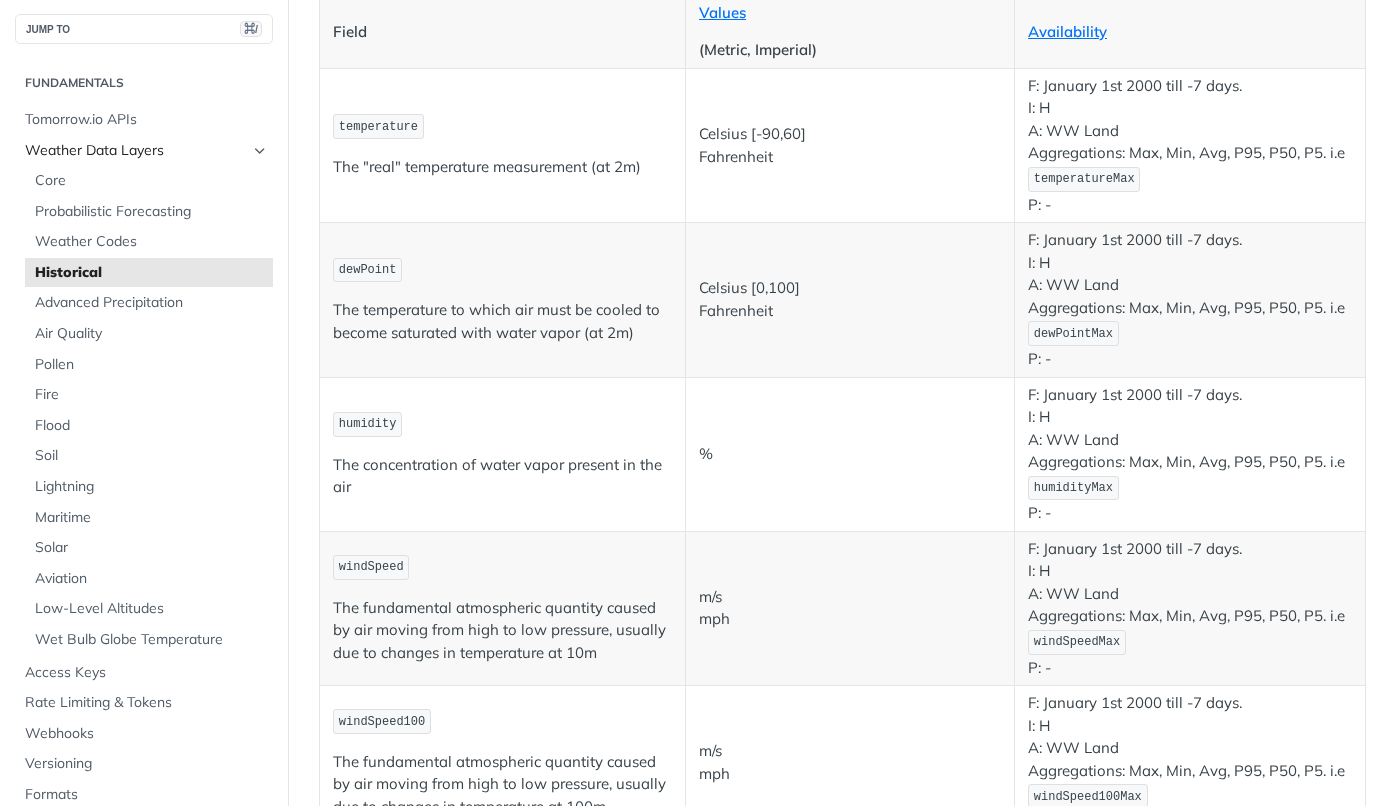 scroll, scrollTop: 0, scrollLeft: 0, axis: both 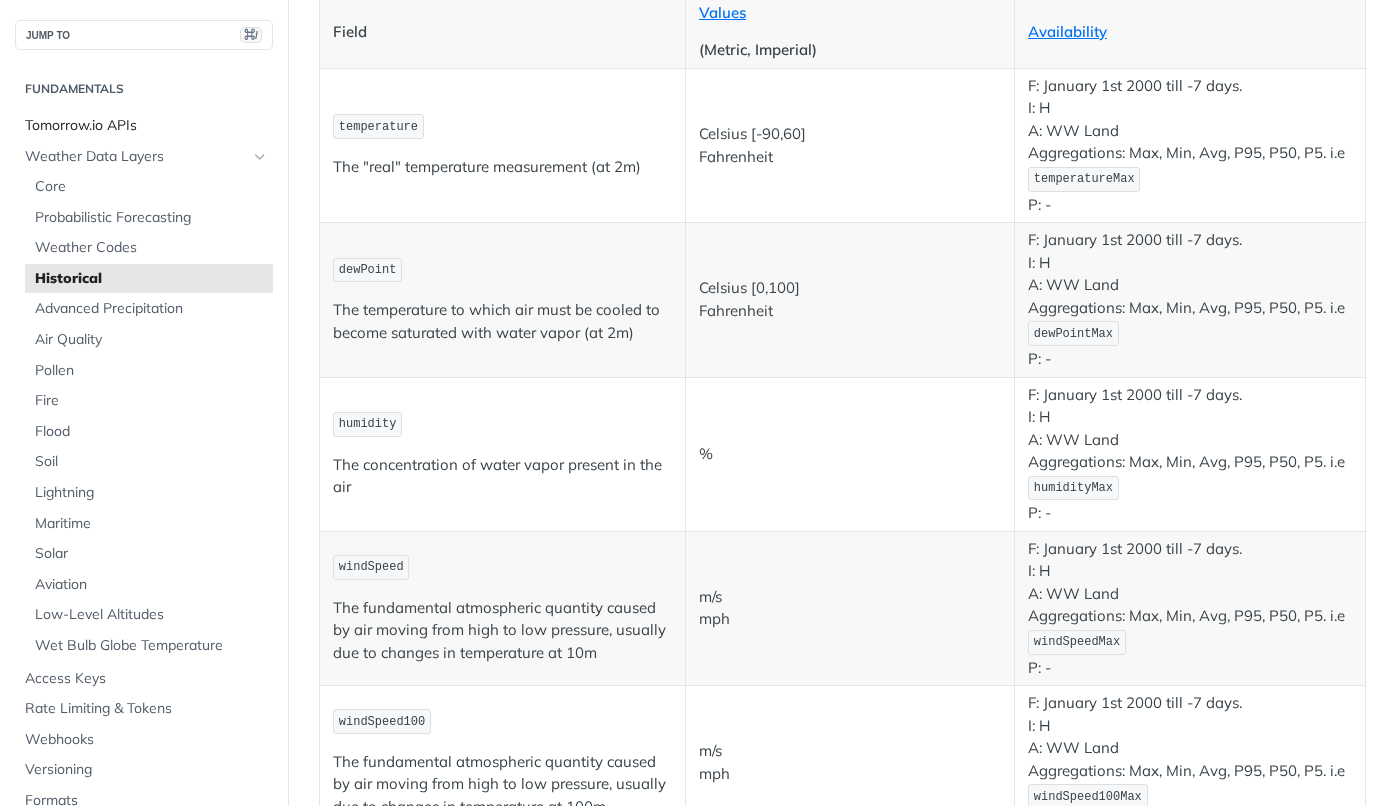 click on "Tomorrow.io APIs" at bounding box center [146, 126] 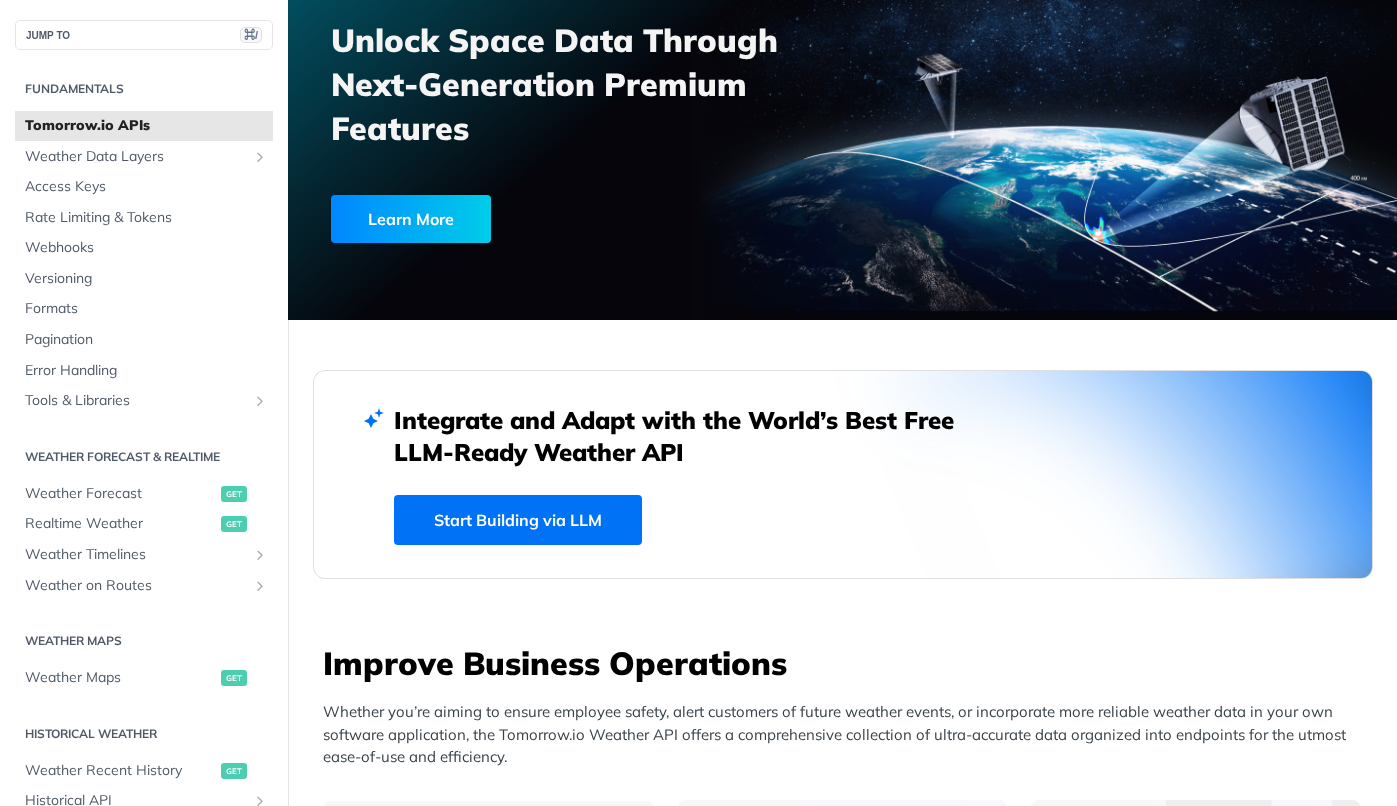 scroll, scrollTop: 649, scrollLeft: 0, axis: vertical 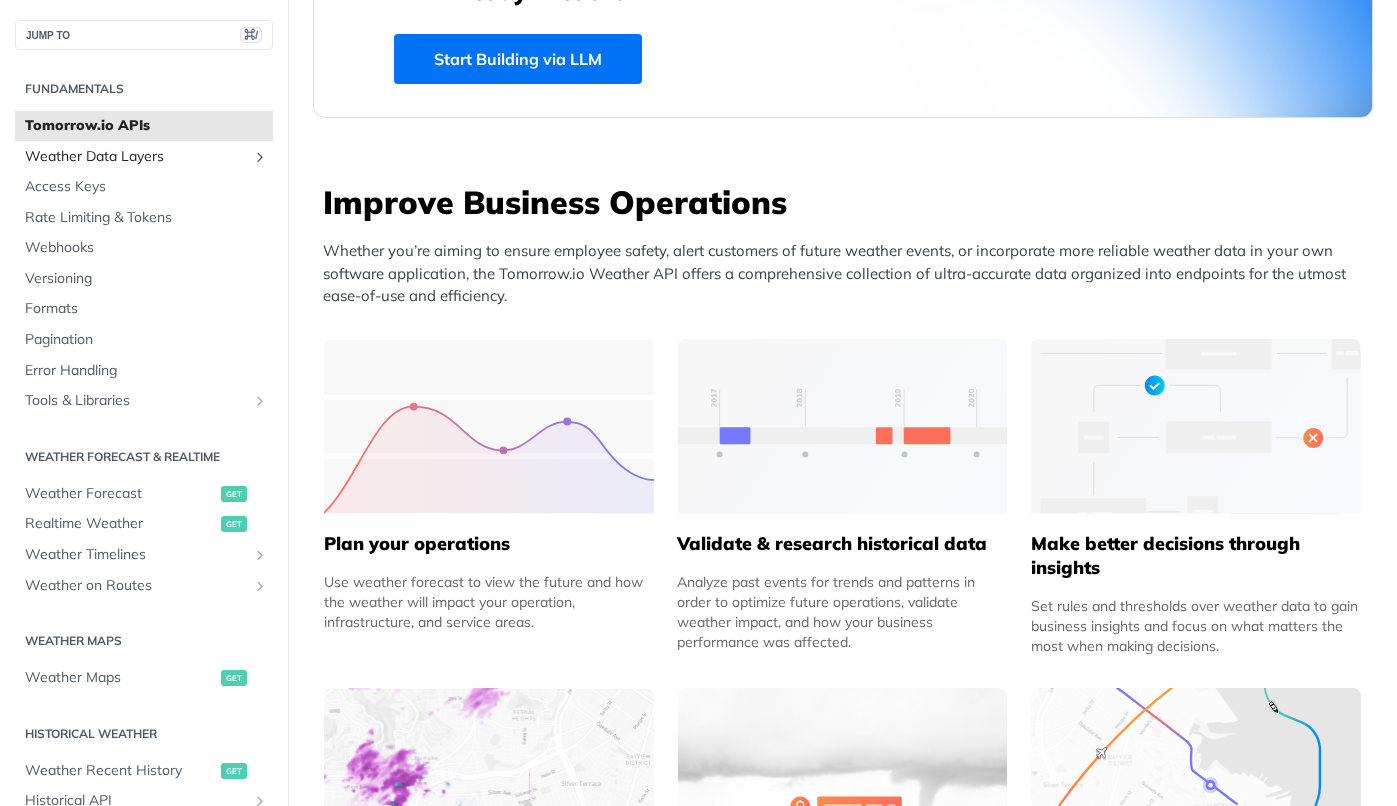 click on "Weather Data Layers" at bounding box center [136, 157] 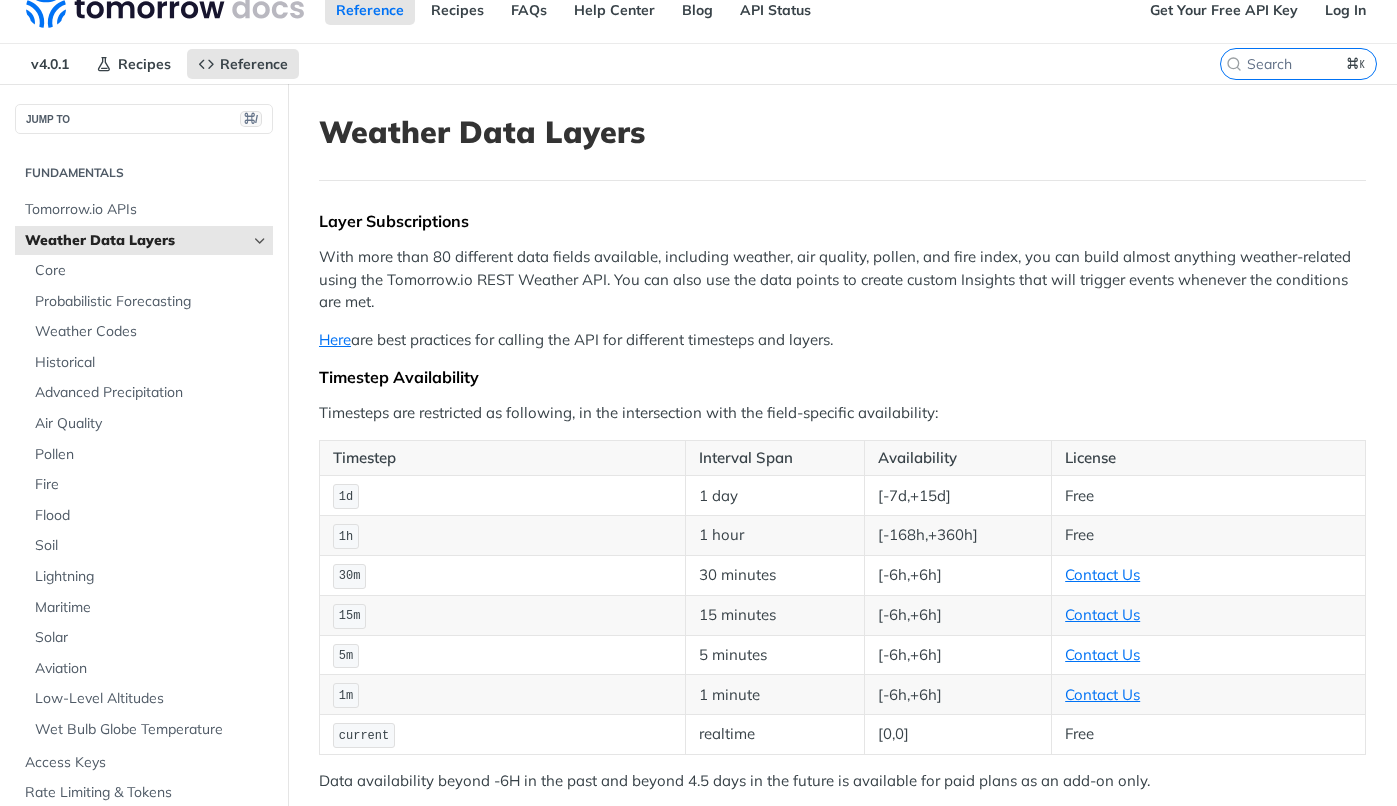scroll, scrollTop: 29, scrollLeft: 0, axis: vertical 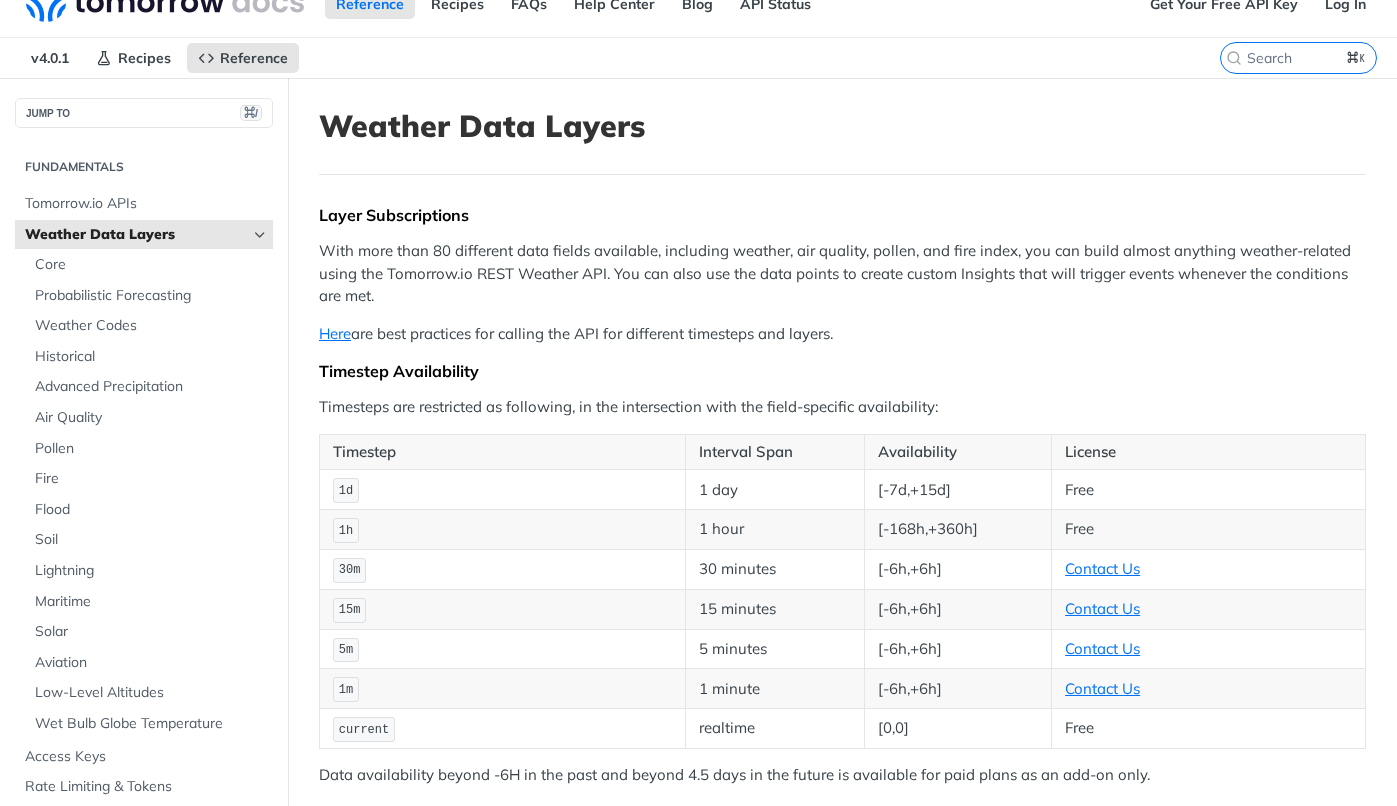click on "[-168h,+360h]" at bounding box center [957, 530] 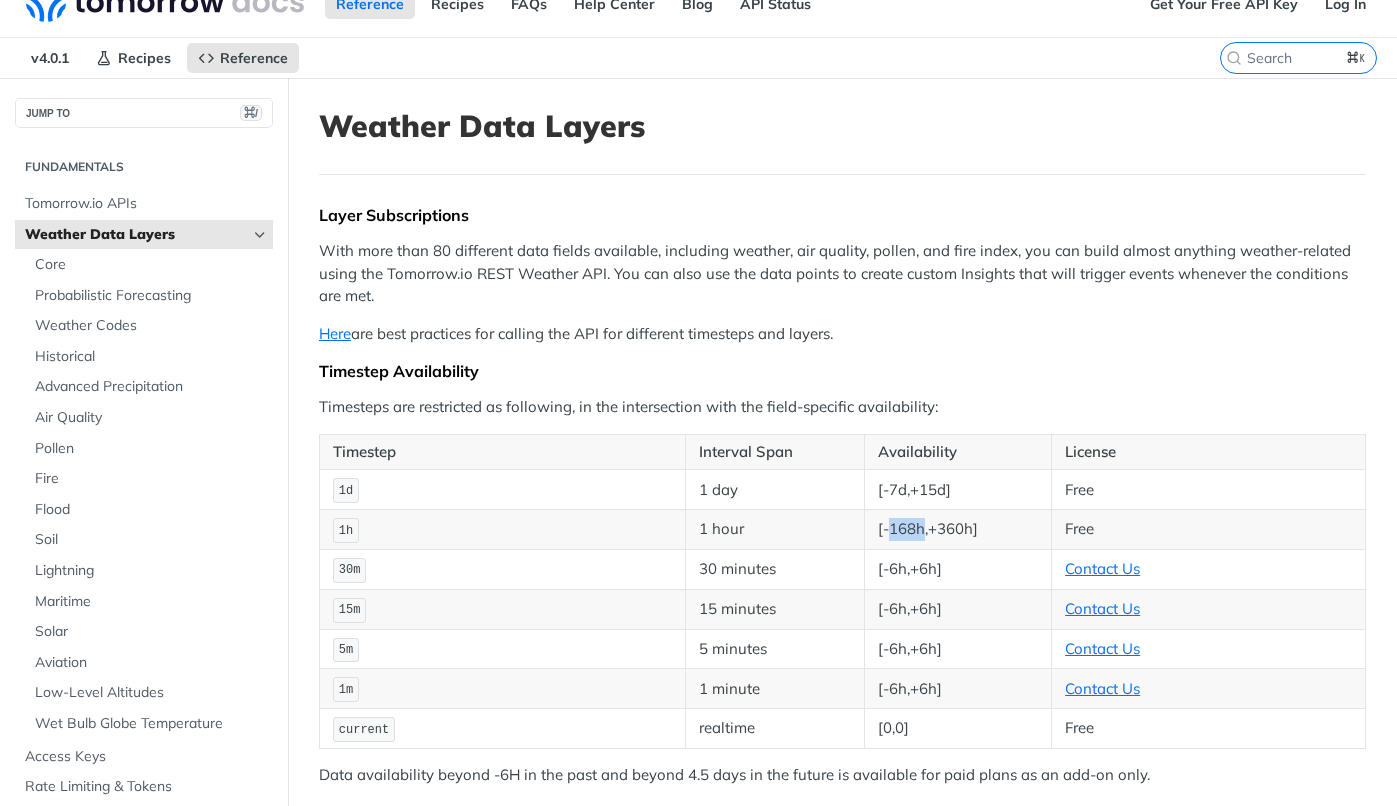 click on "[-168h,+360h]" at bounding box center (957, 530) 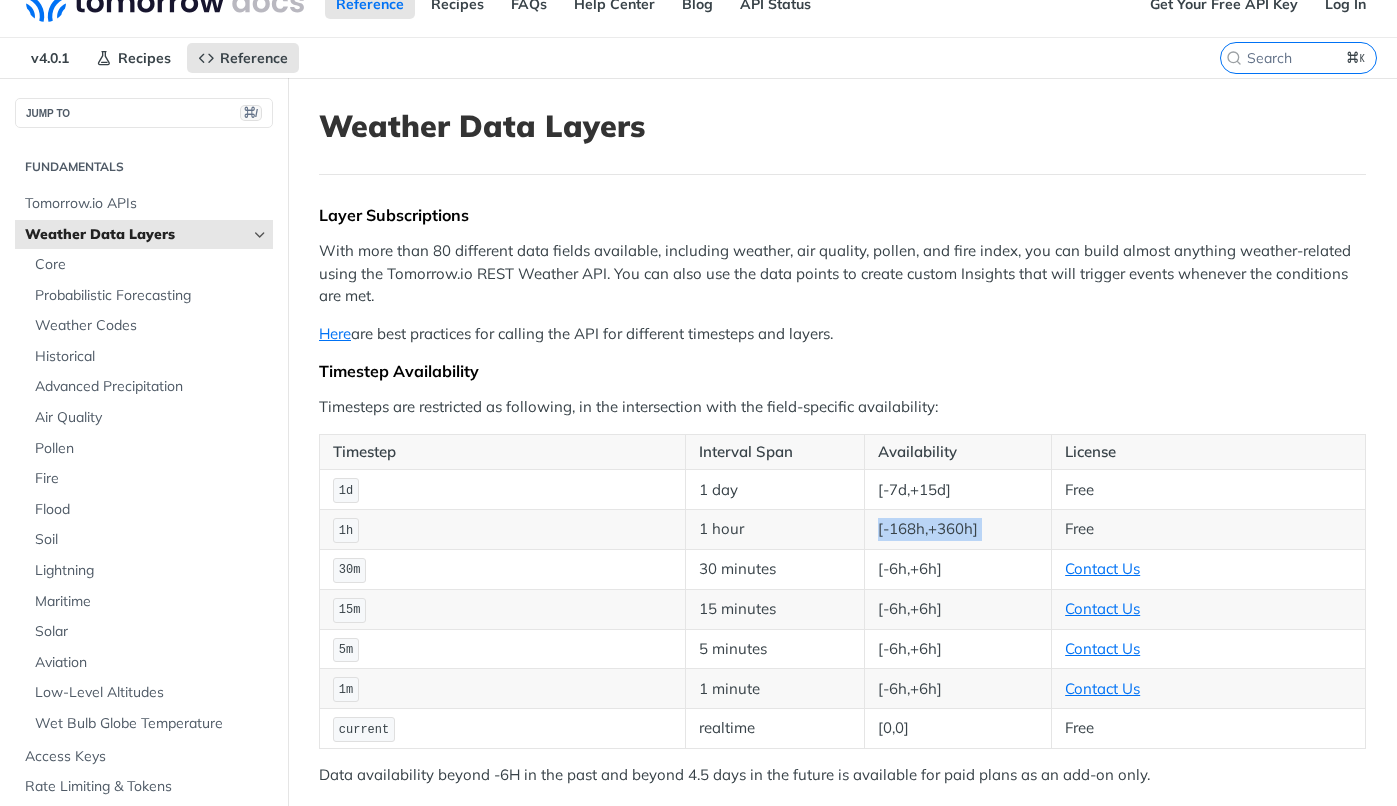 click on "[-168h,+360h]" at bounding box center [957, 530] 